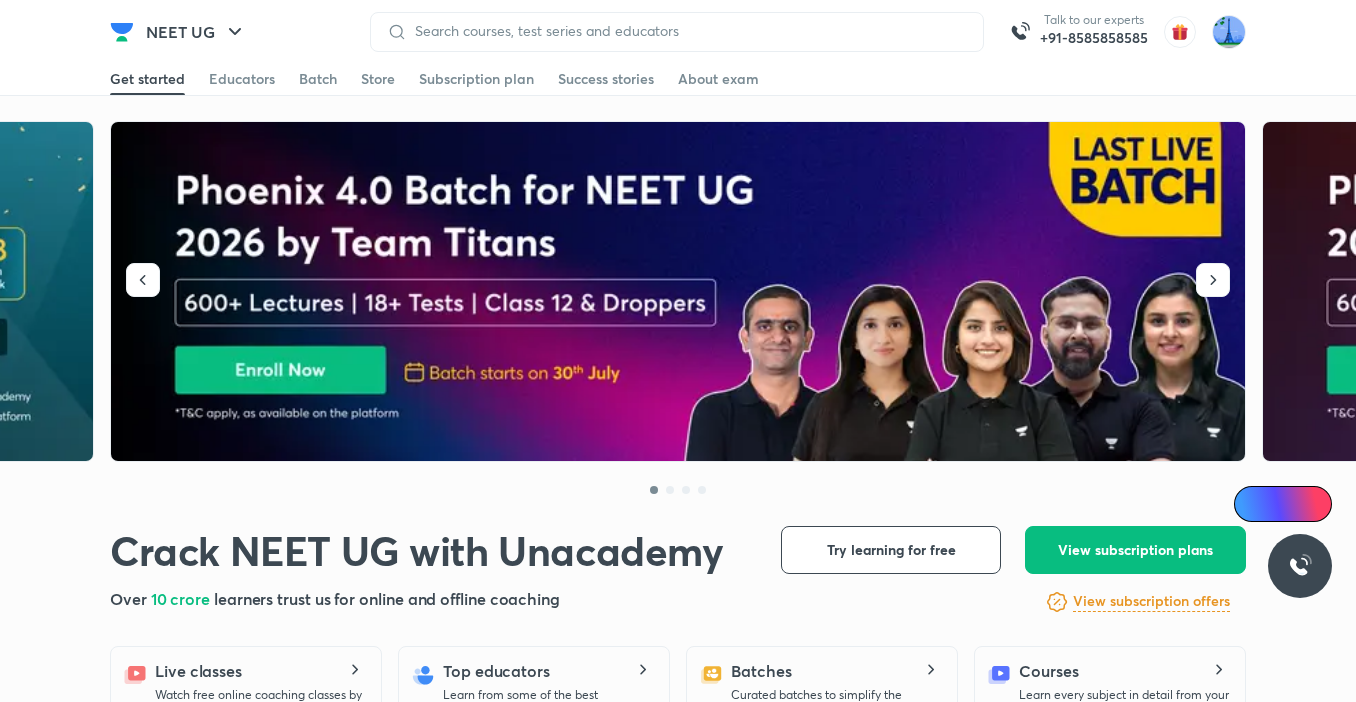 scroll, scrollTop: 0, scrollLeft: 0, axis: both 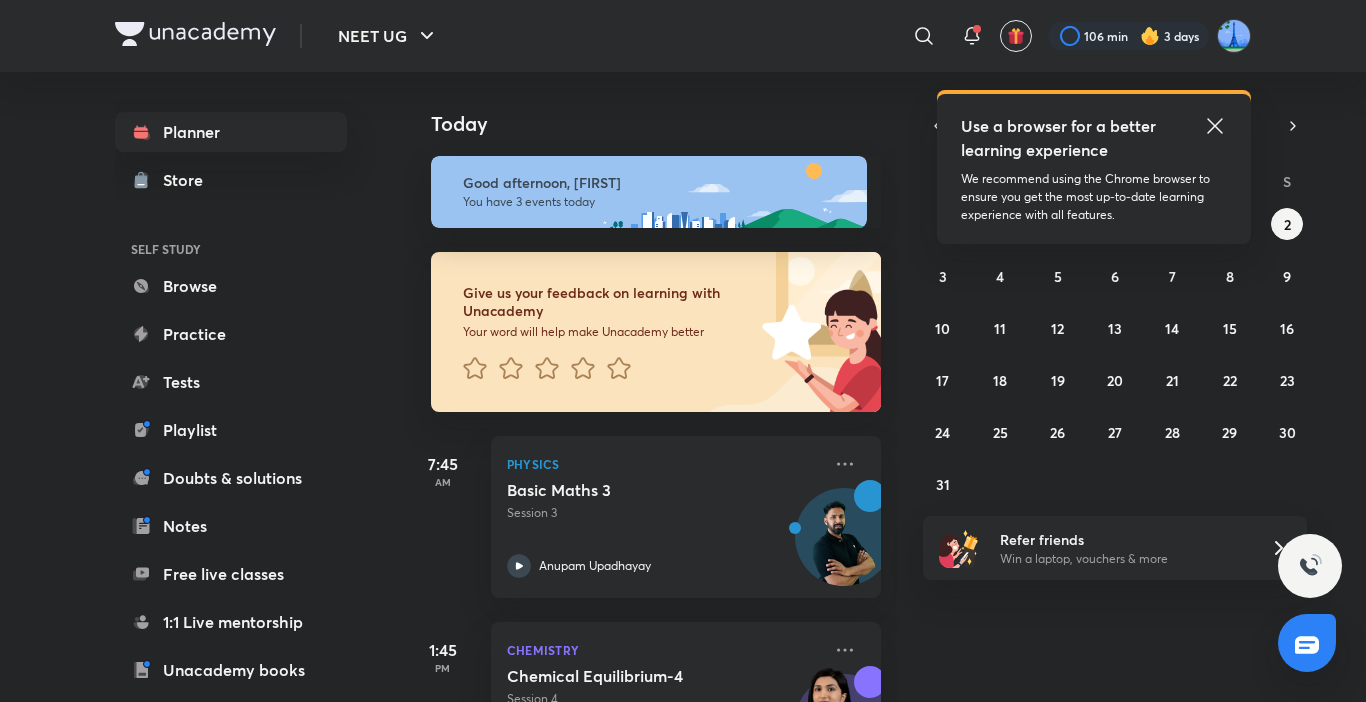 click 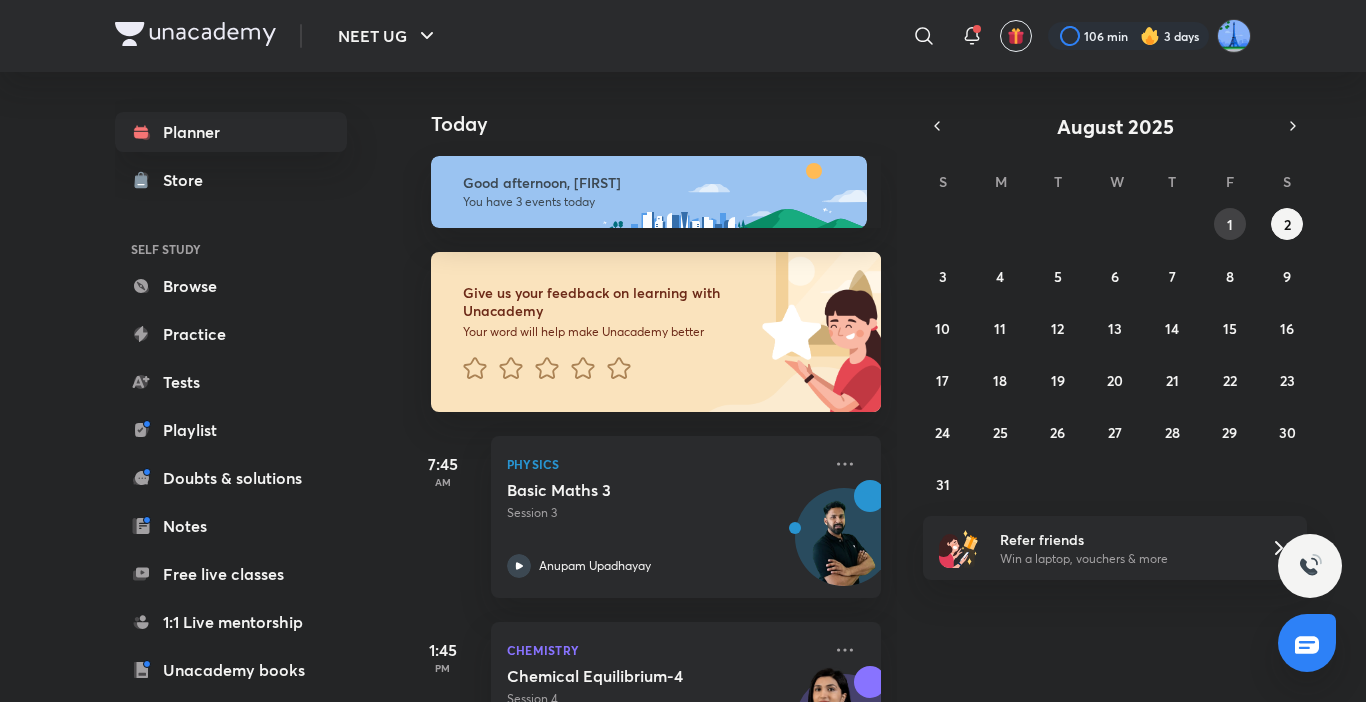 click on "1" at bounding box center [1230, 224] 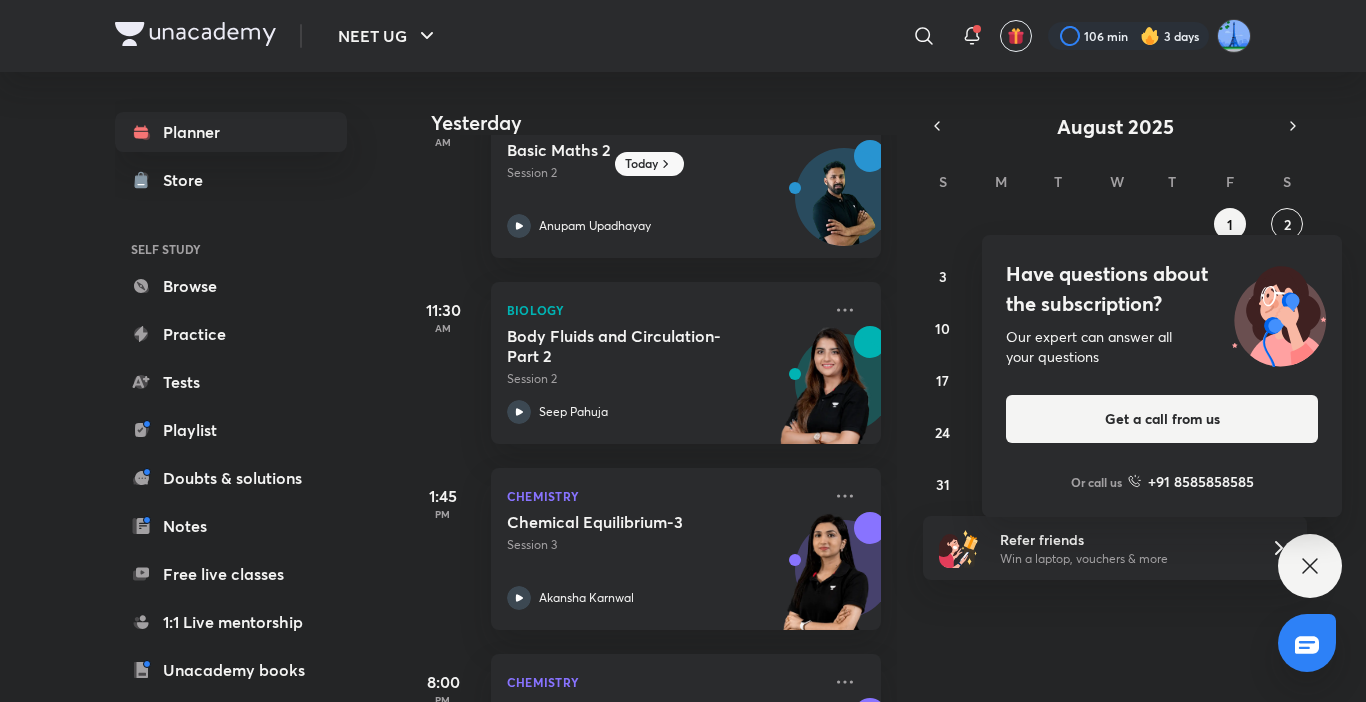 scroll, scrollTop: 70, scrollLeft: 0, axis: vertical 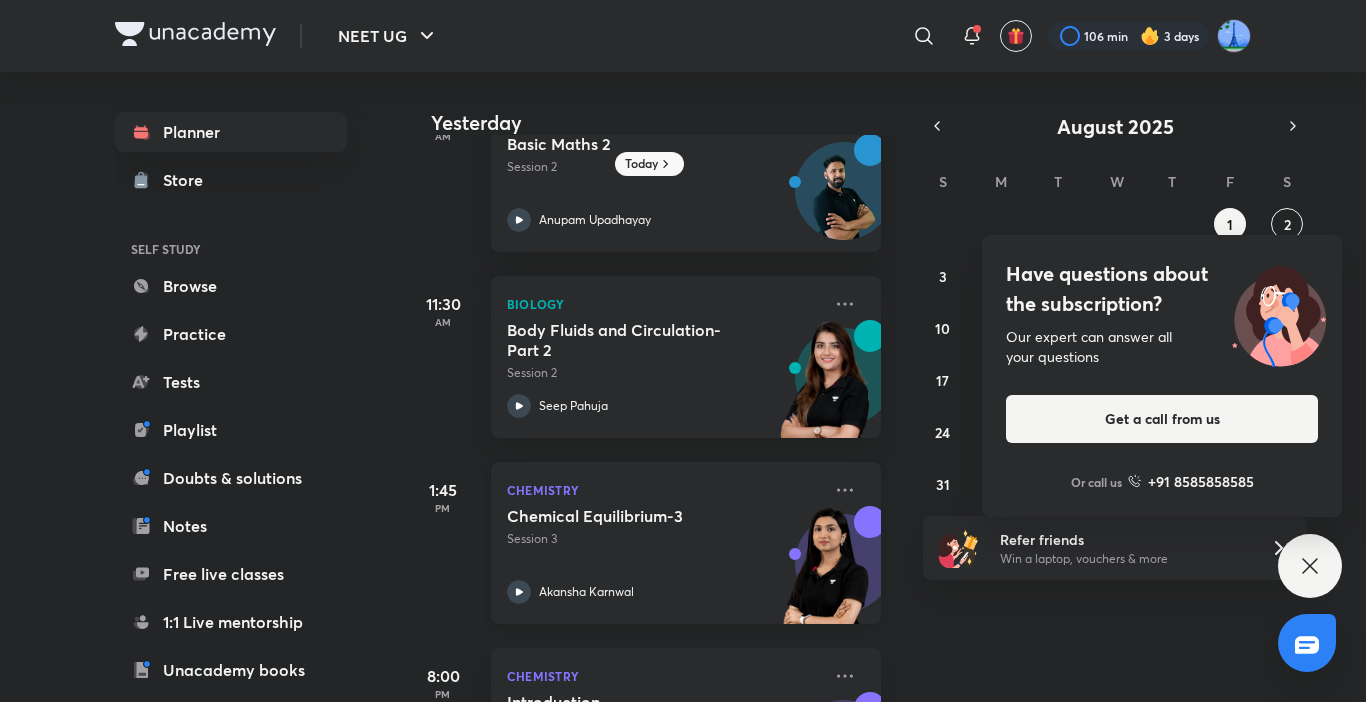 click on "Chemical Equilibrium-3 Session 3 [NAME] [LAST]" at bounding box center (664, 555) 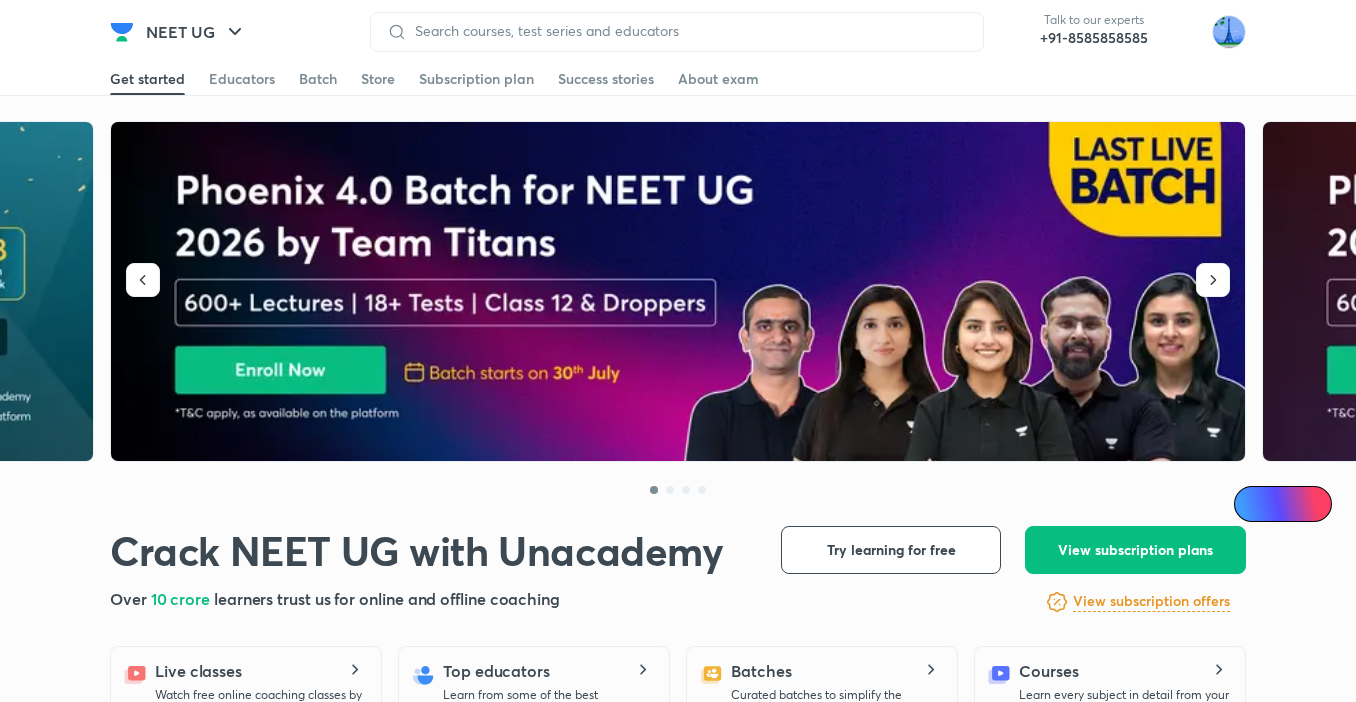 scroll, scrollTop: 0, scrollLeft: 0, axis: both 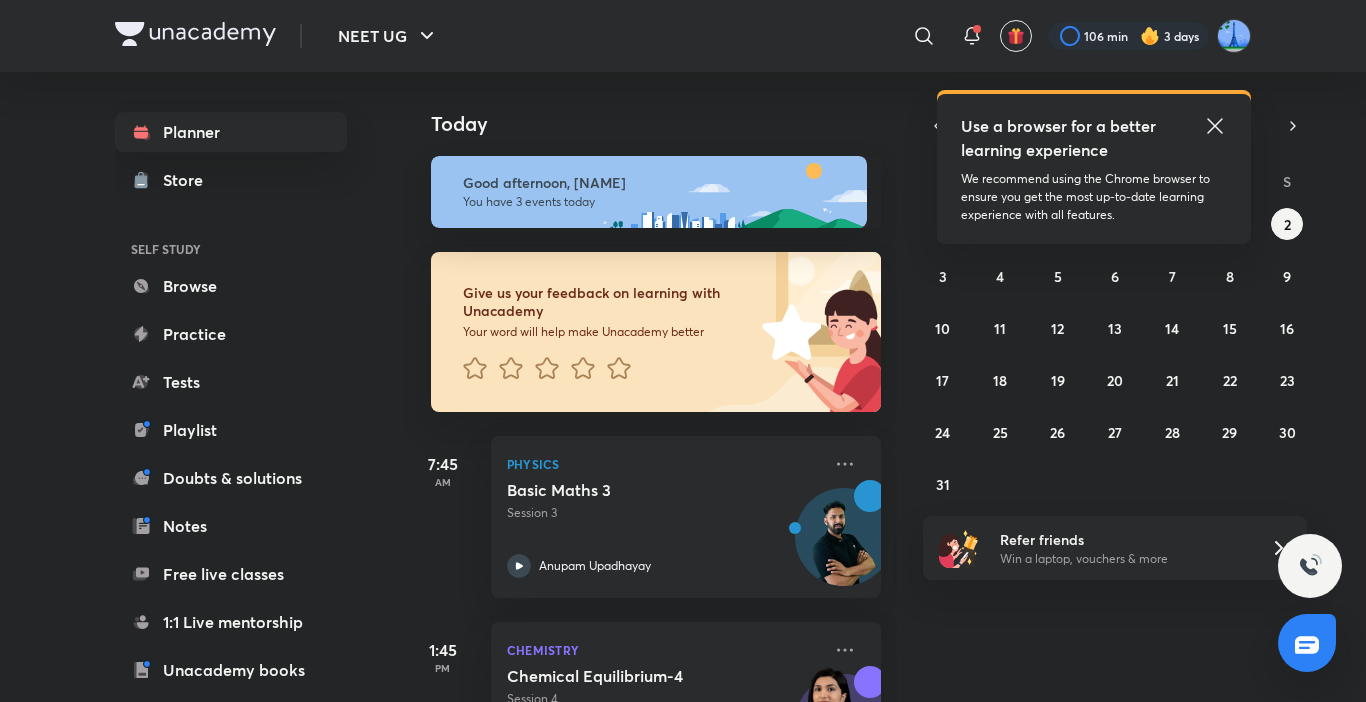 click 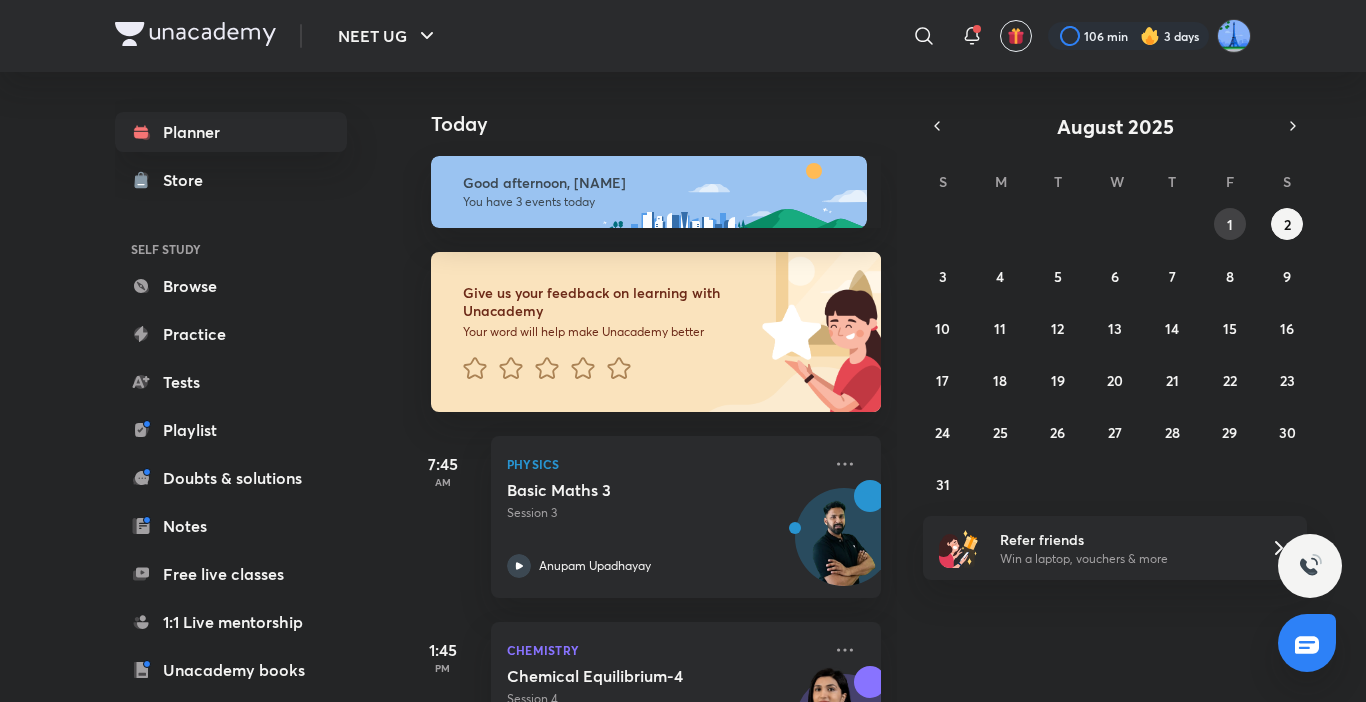 click on "1" at bounding box center [1230, 224] 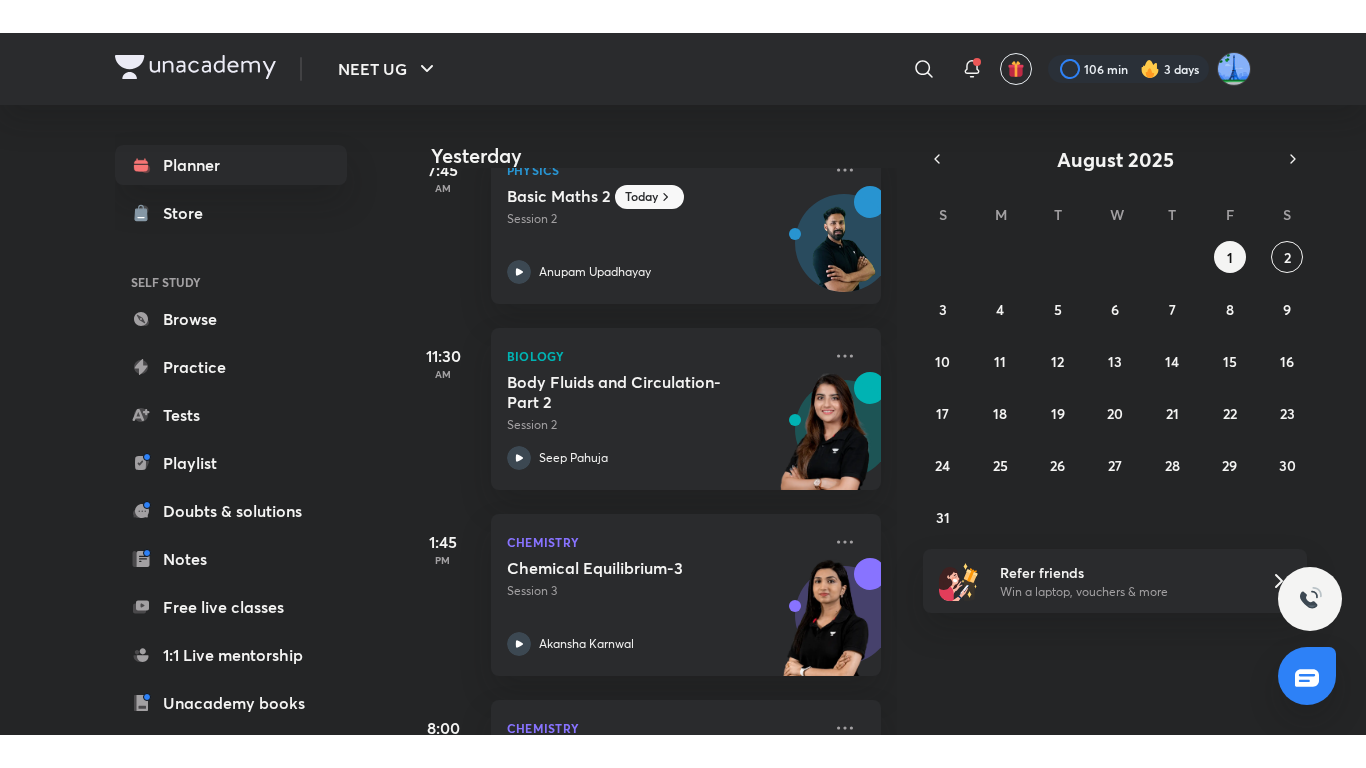 scroll, scrollTop: 130, scrollLeft: 0, axis: vertical 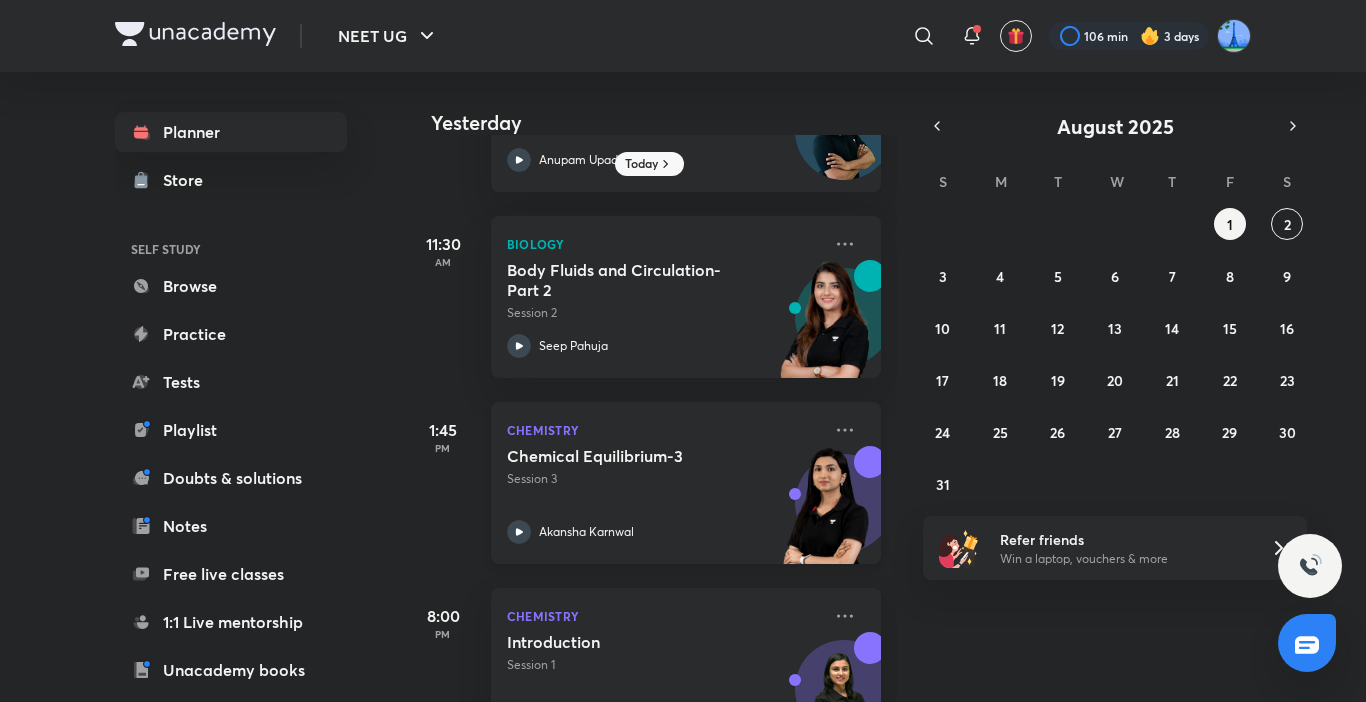 click on "Session 3" at bounding box center [664, 479] 